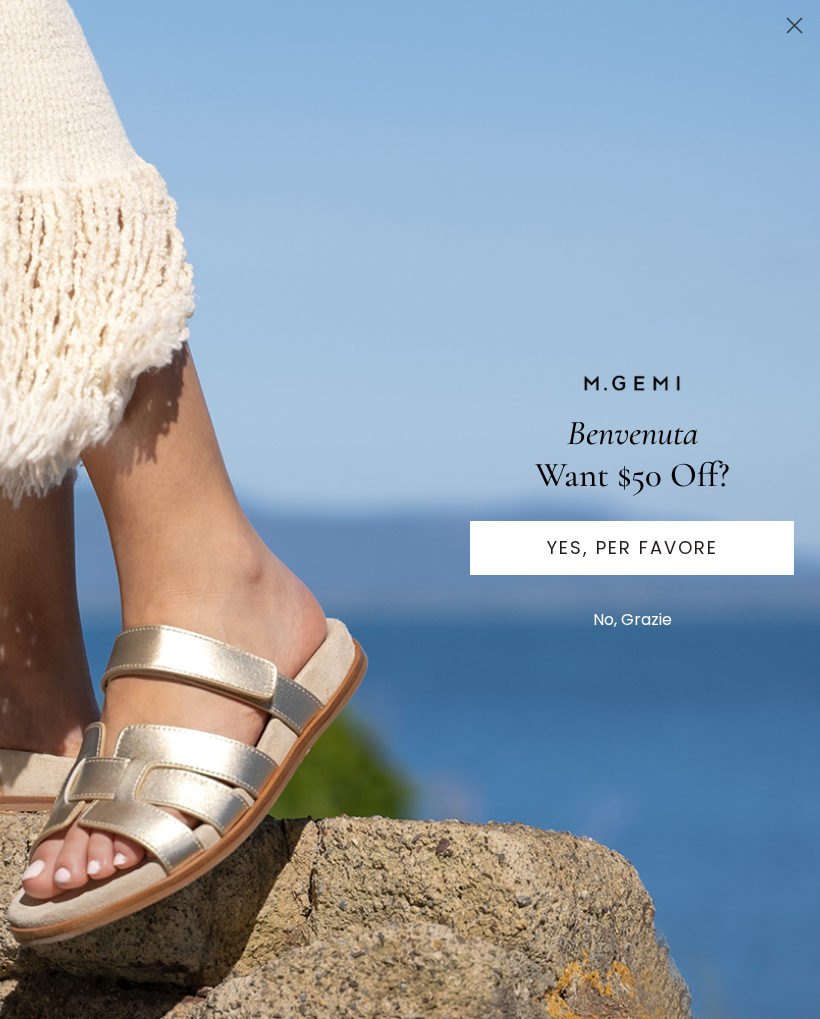 scroll, scrollTop: 0, scrollLeft: 0, axis: both 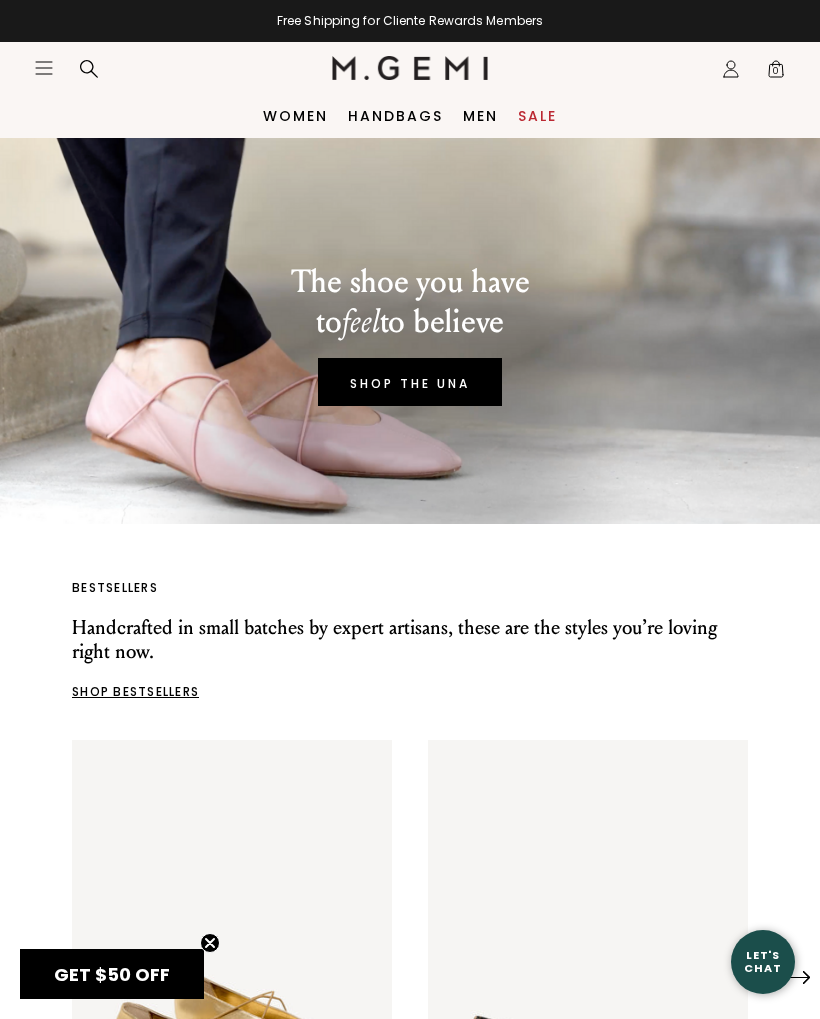 click on "Icons/20x20/hamburger@2x" 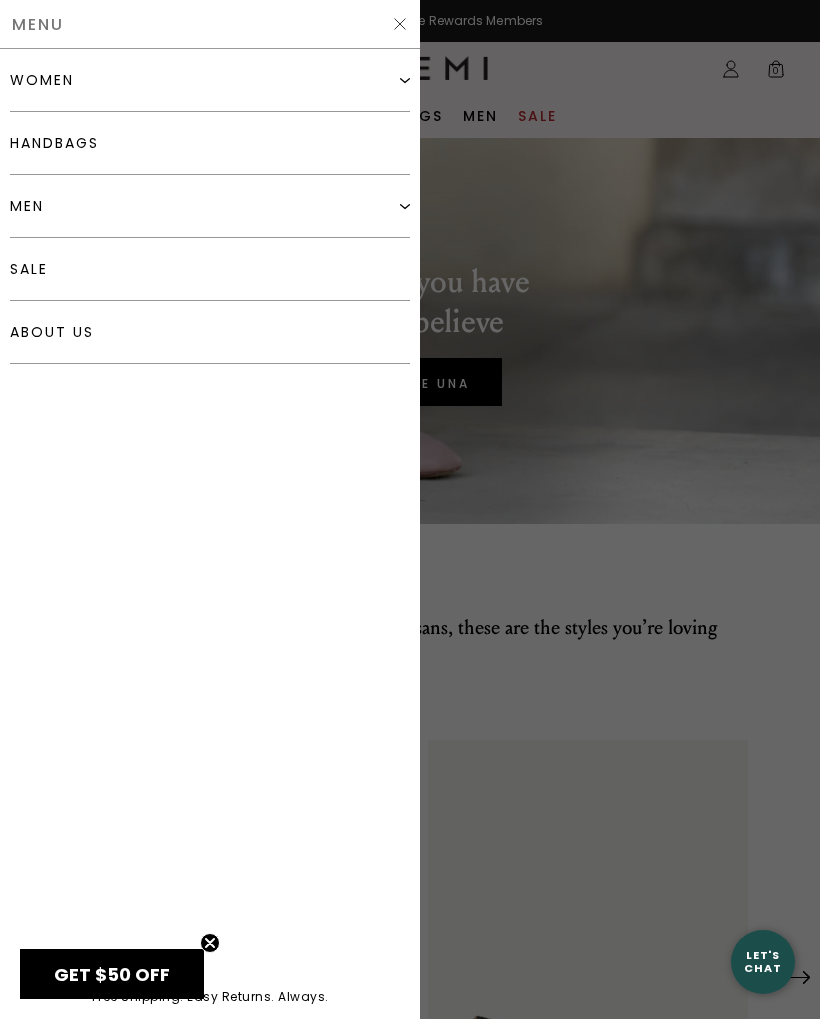 click on "women" at bounding box center [210, 80] 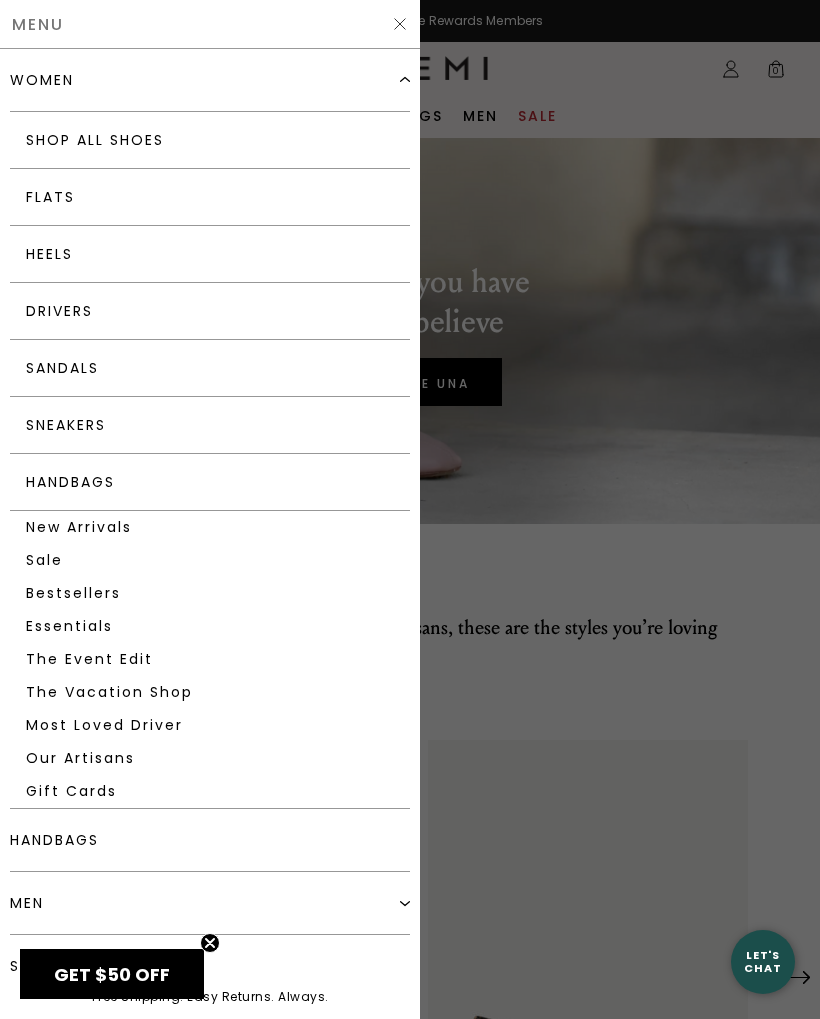 click on "Flats" at bounding box center [210, 197] 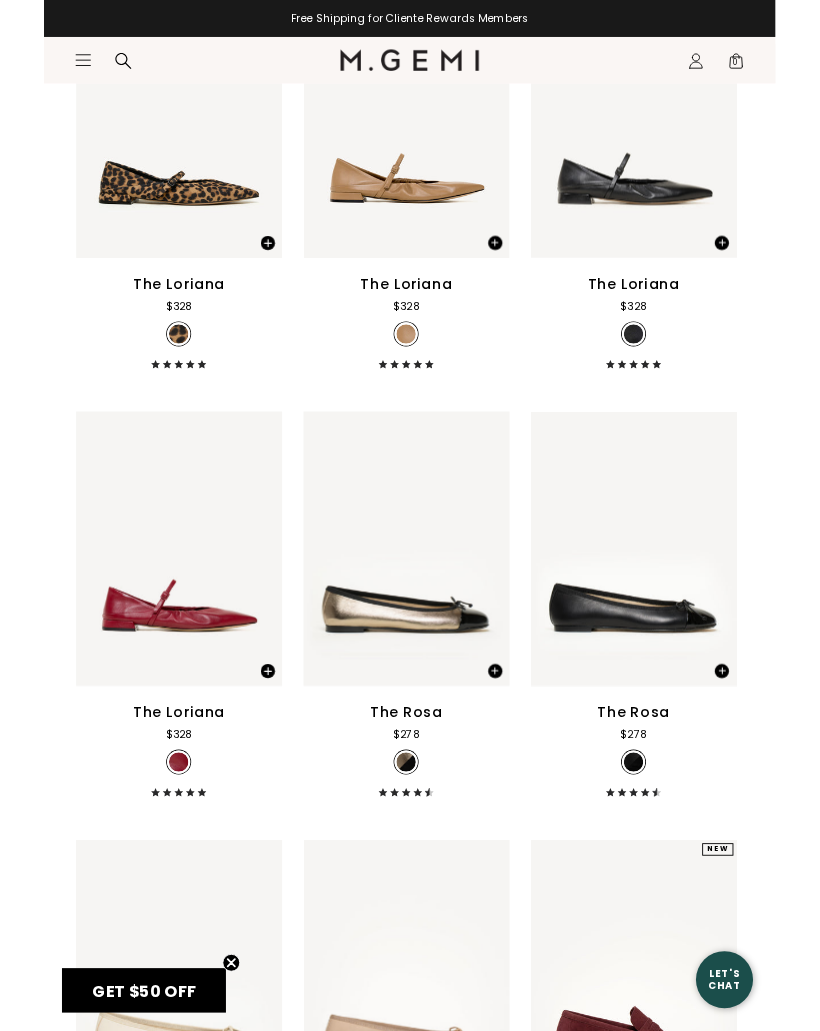 scroll, scrollTop: 6714, scrollLeft: 0, axis: vertical 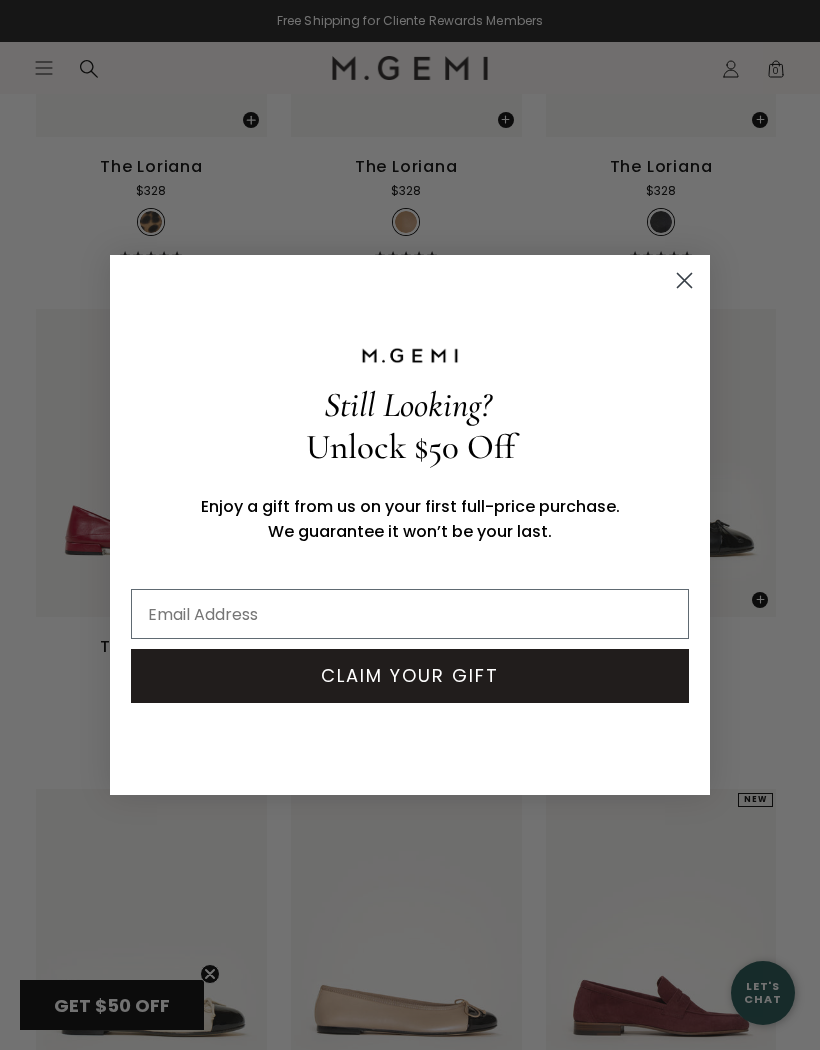 click 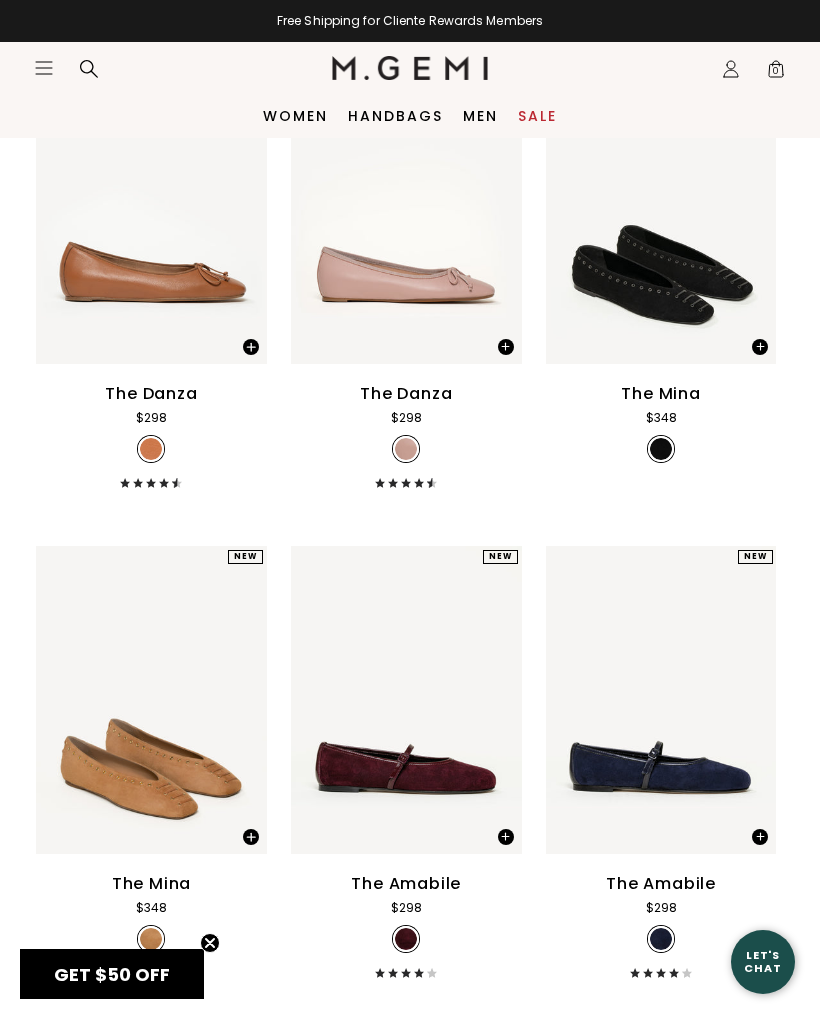 scroll, scrollTop: 2152, scrollLeft: 0, axis: vertical 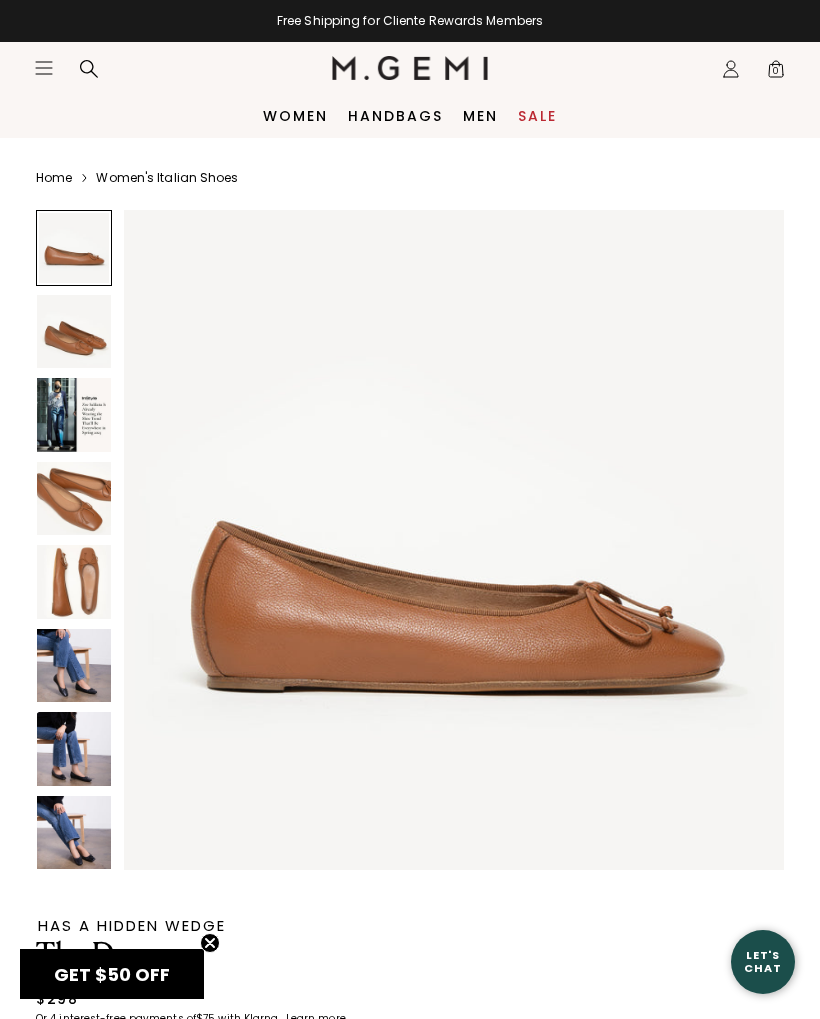 click at bounding box center (74, 332) 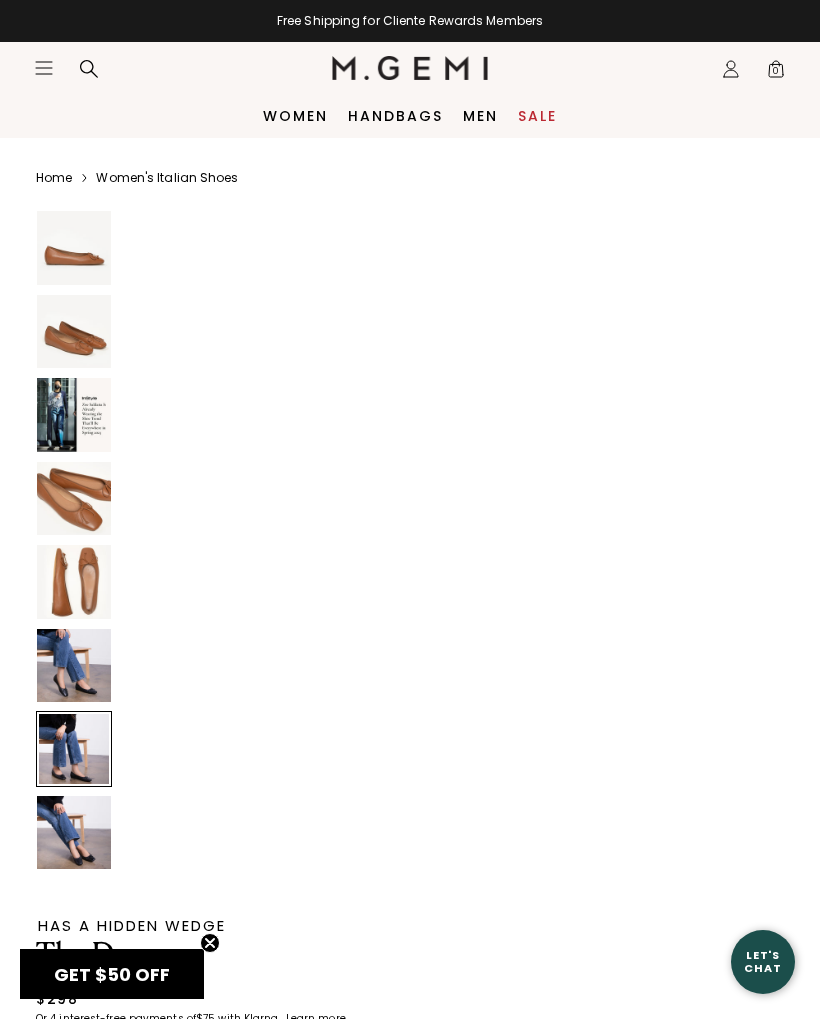 scroll, scrollTop: 4272, scrollLeft: 0, axis: vertical 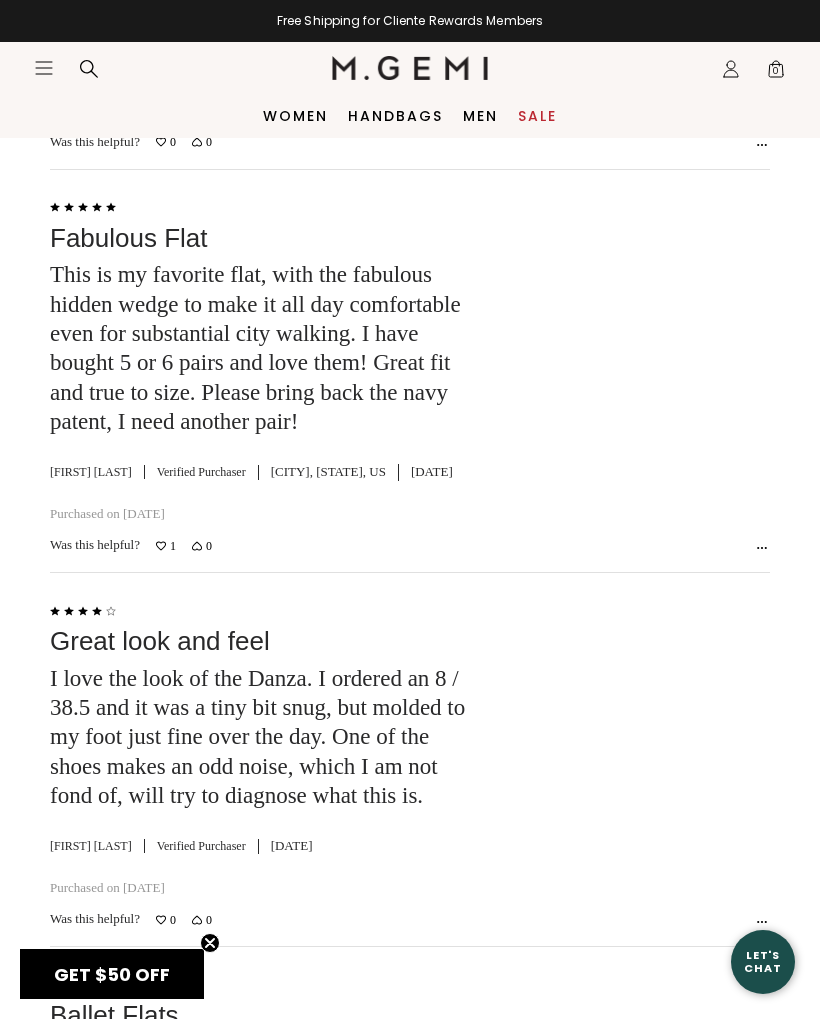 click on "Sale" at bounding box center [537, 116] 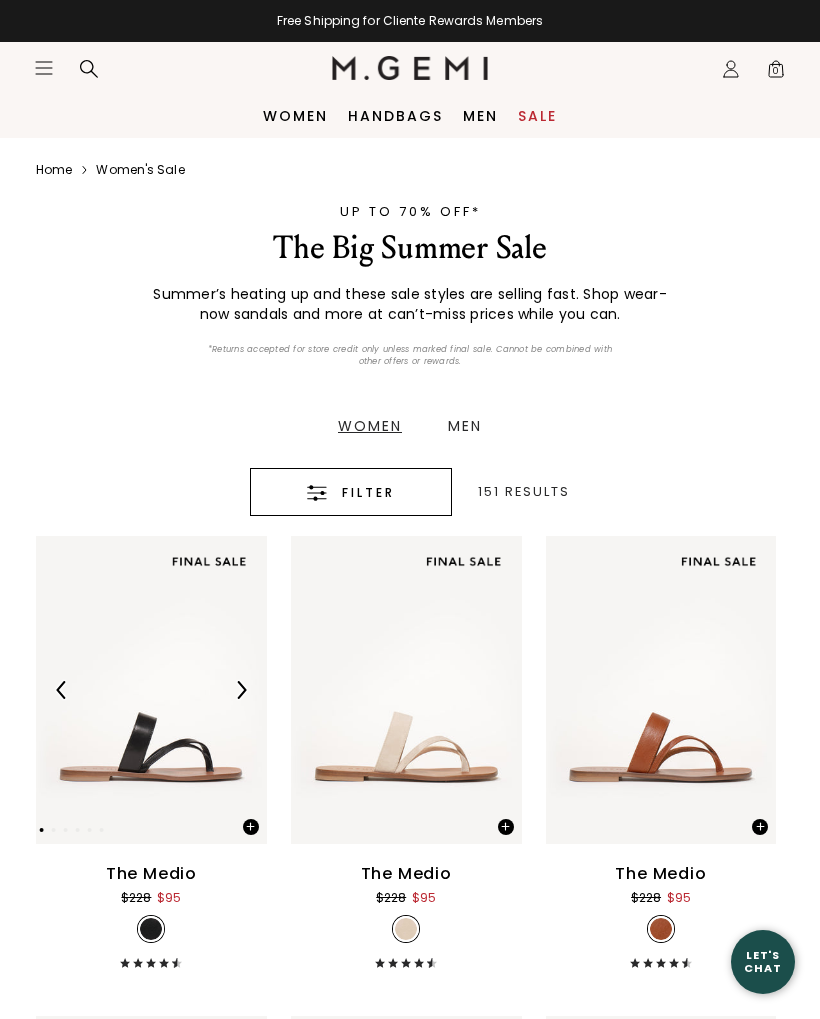scroll, scrollTop: 0, scrollLeft: 0, axis: both 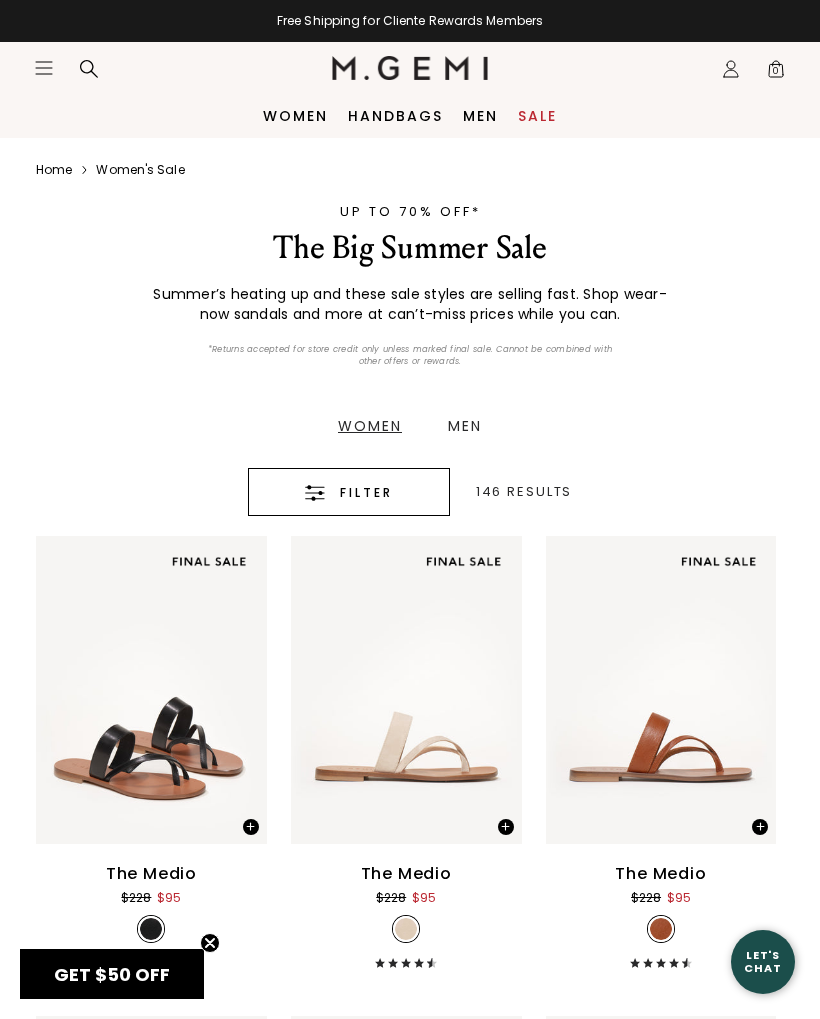 click on "Filter" at bounding box center [366, 493] 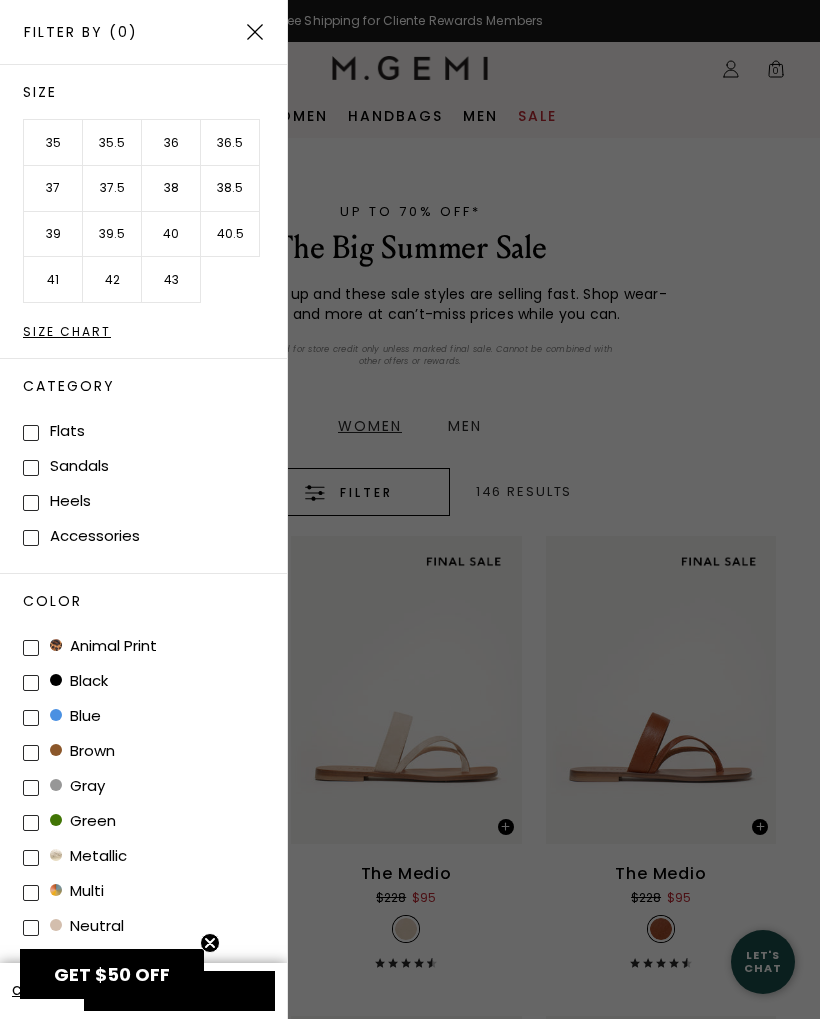 click at bounding box center (410, 509) 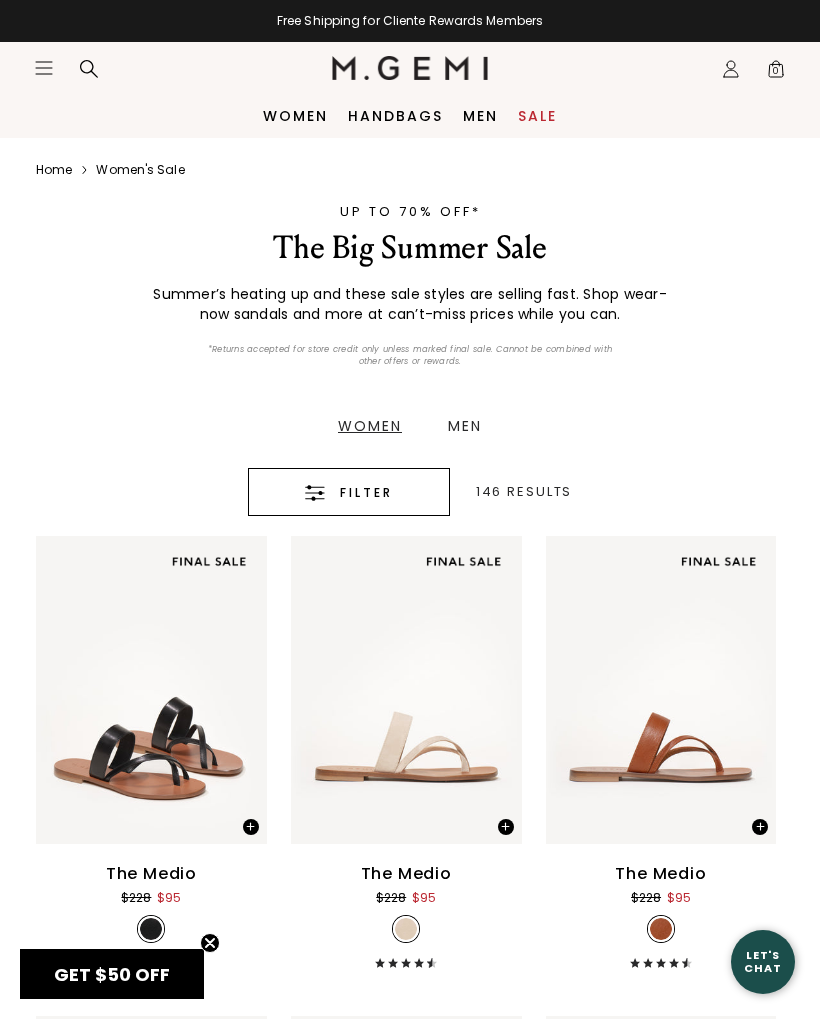 click on "Filter" at bounding box center [349, 492] 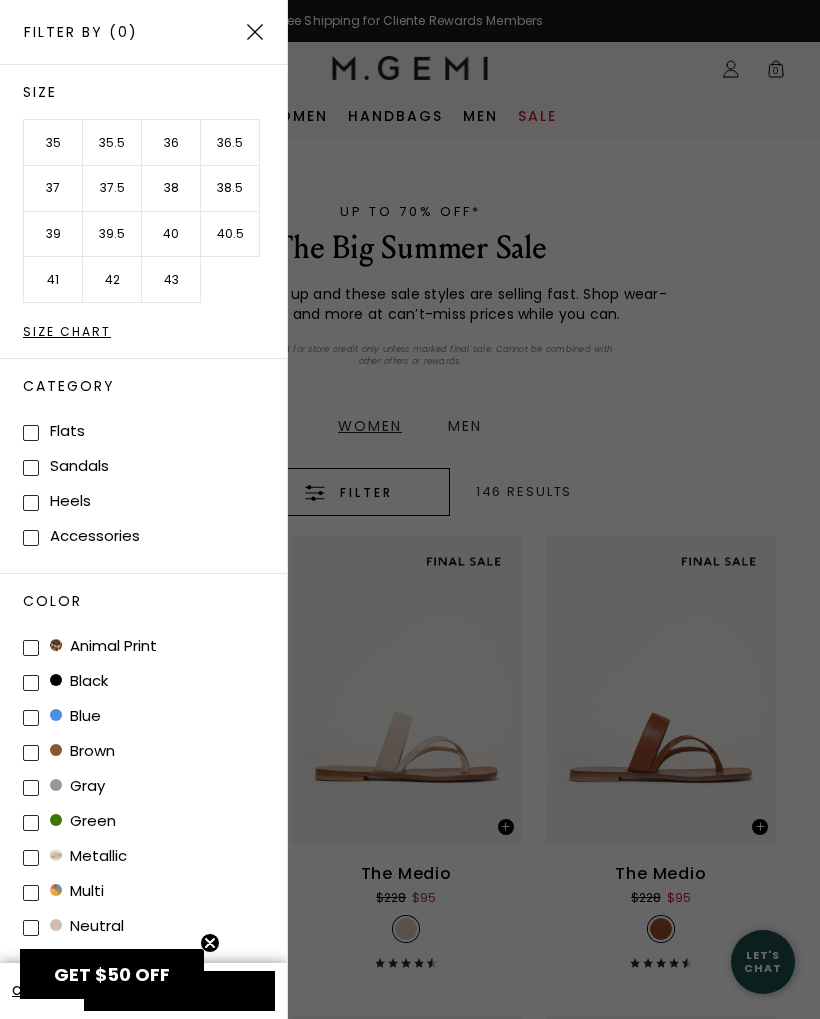 click on "36.5" at bounding box center (230, 143) 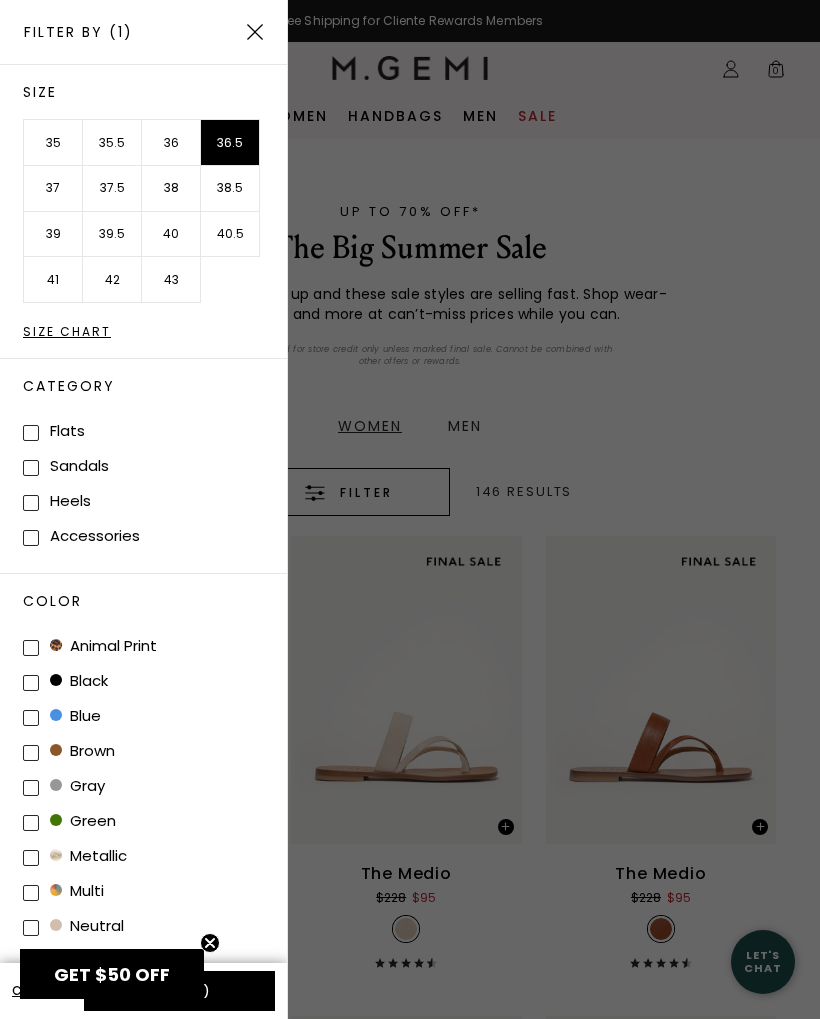 click on "Apply (1)" at bounding box center [179, 991] 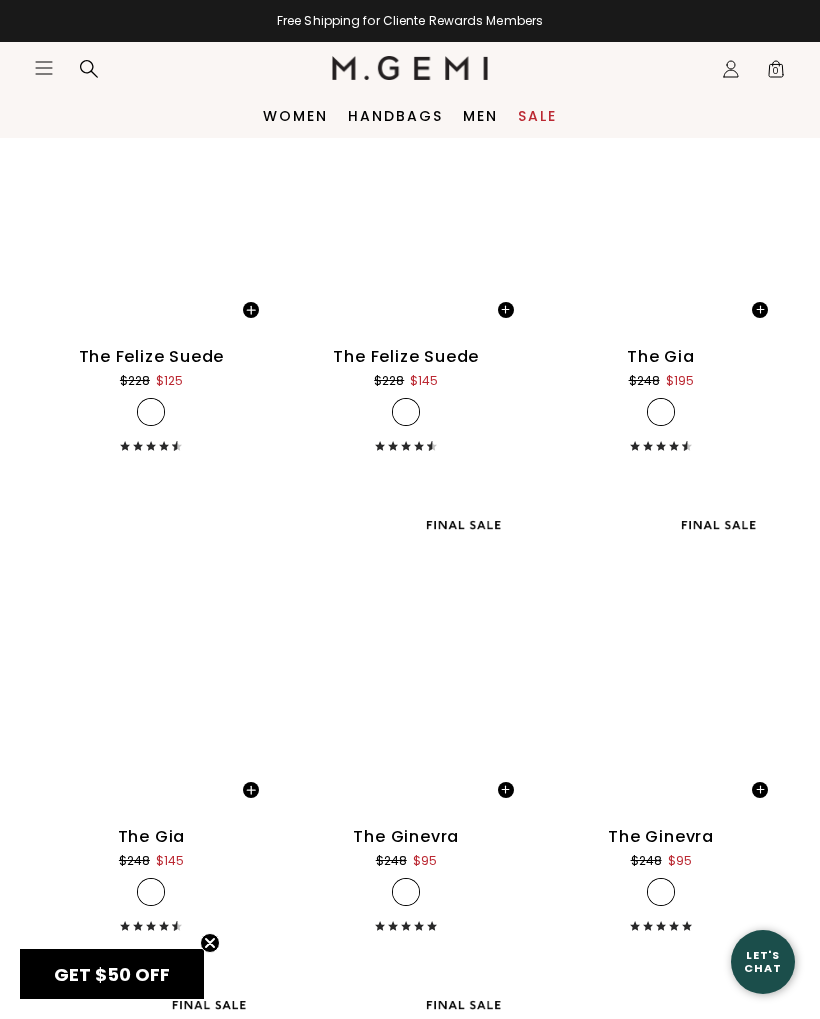 scroll, scrollTop: 11582, scrollLeft: 0, axis: vertical 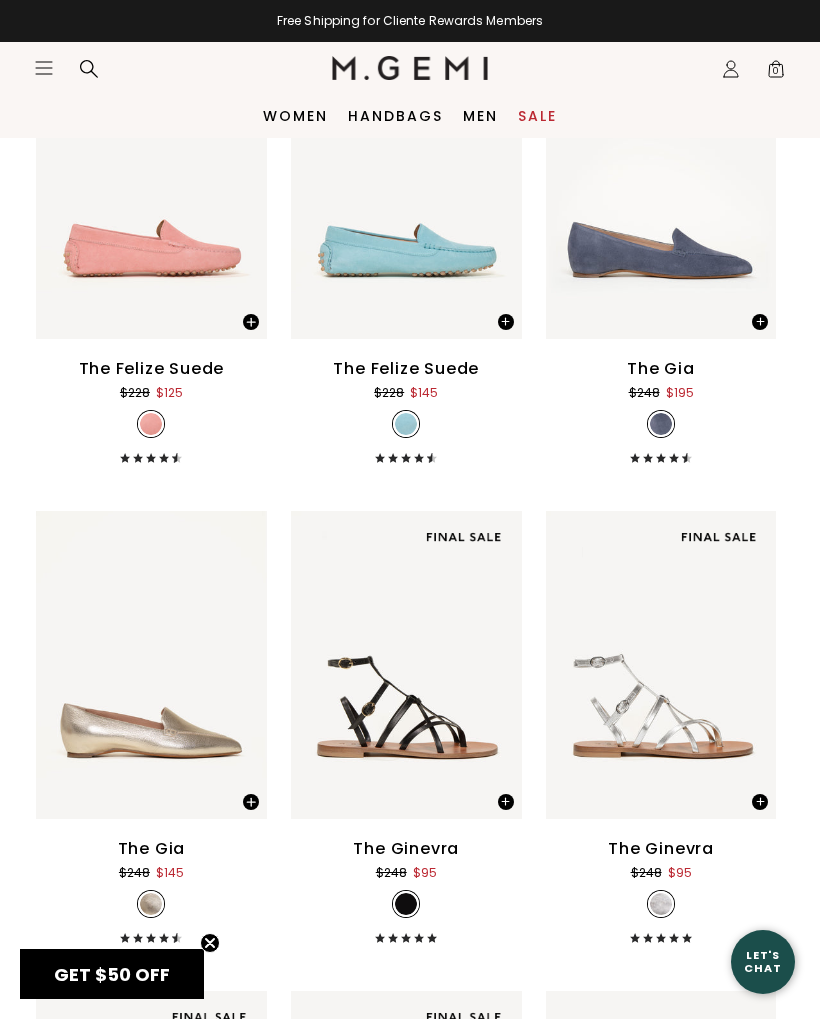 click on "Icons/20x20/hamburger@2x" 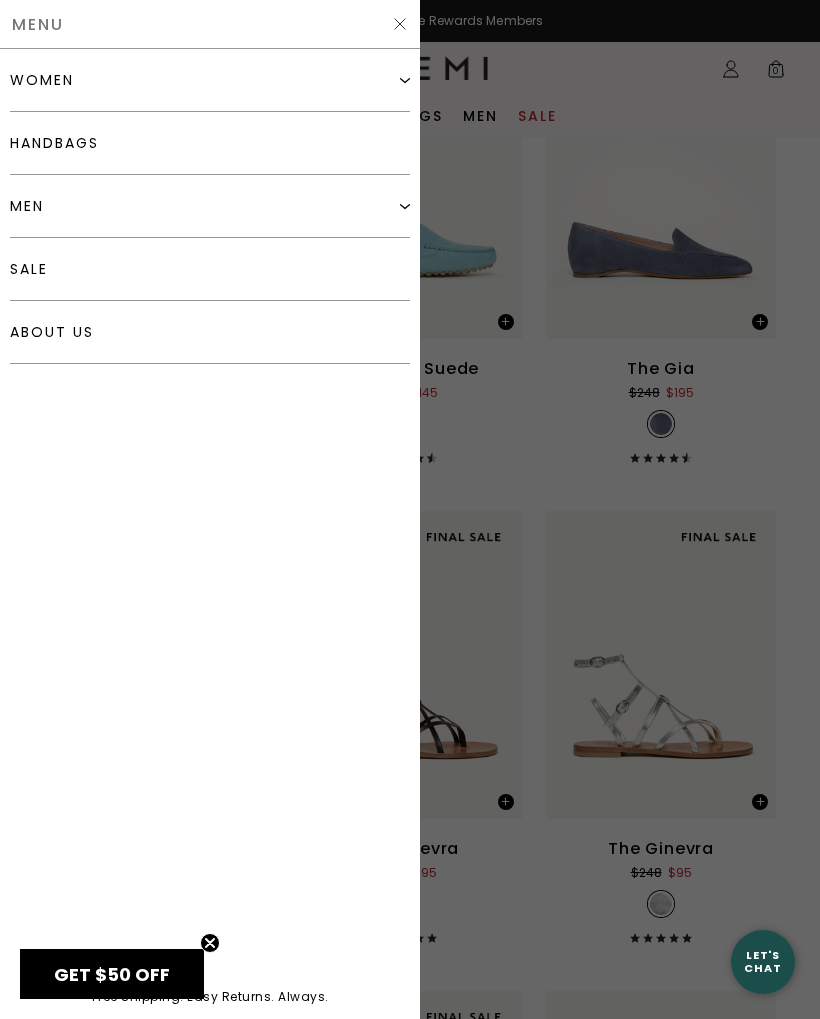 click on "women" at bounding box center (42, 80) 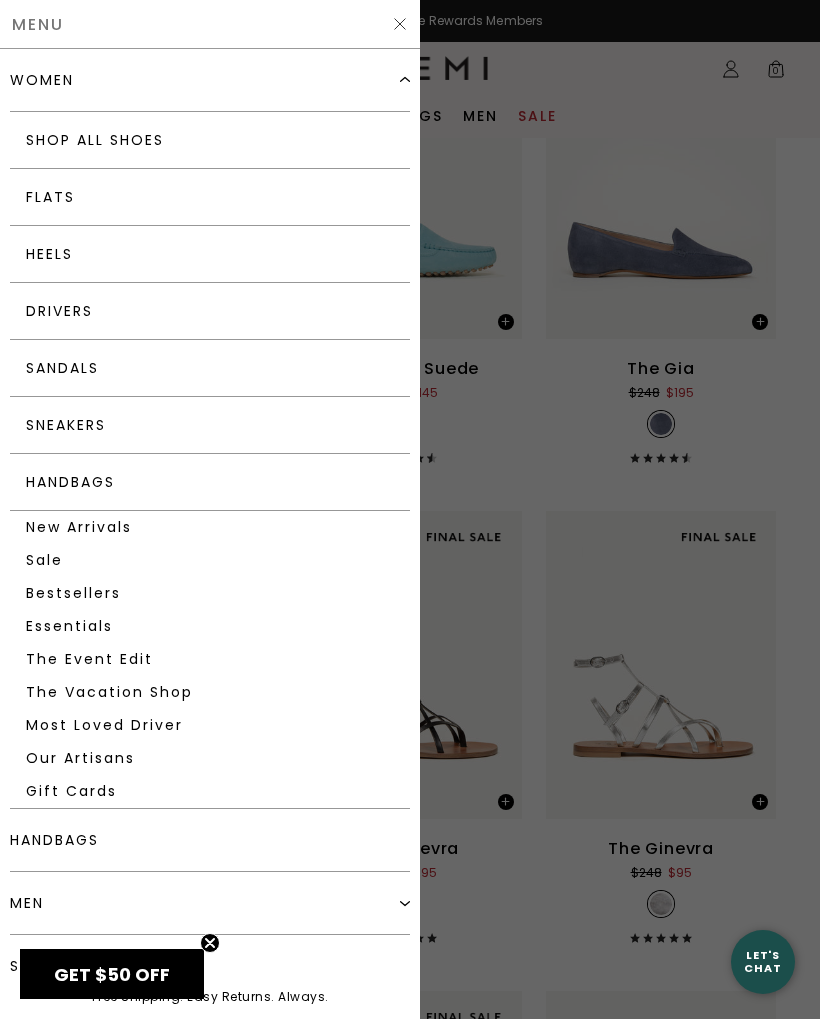 click on "Flats" at bounding box center [210, 197] 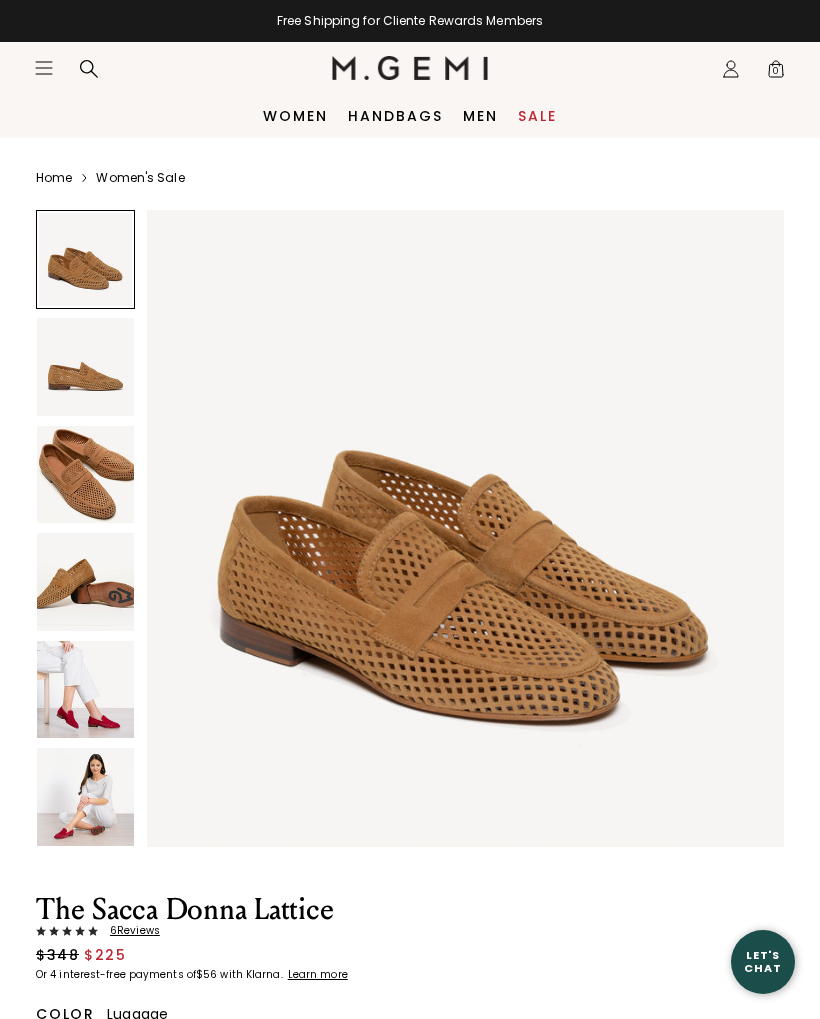 scroll, scrollTop: 0, scrollLeft: 0, axis: both 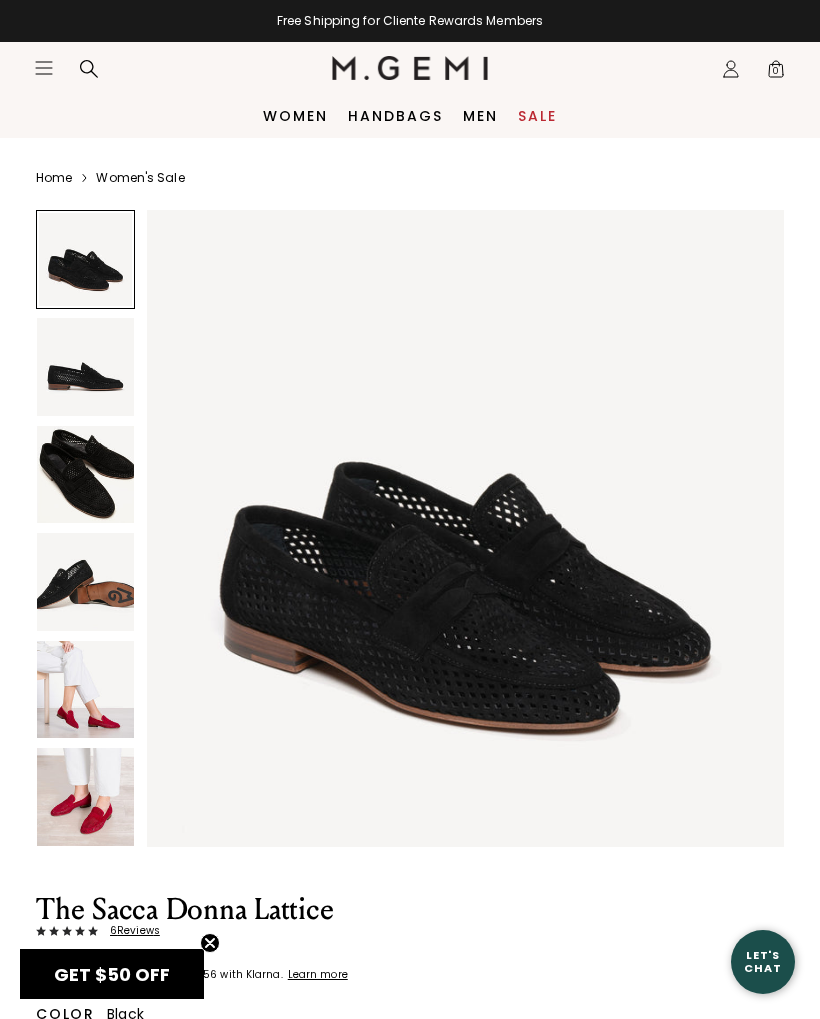 click at bounding box center [85, 689] 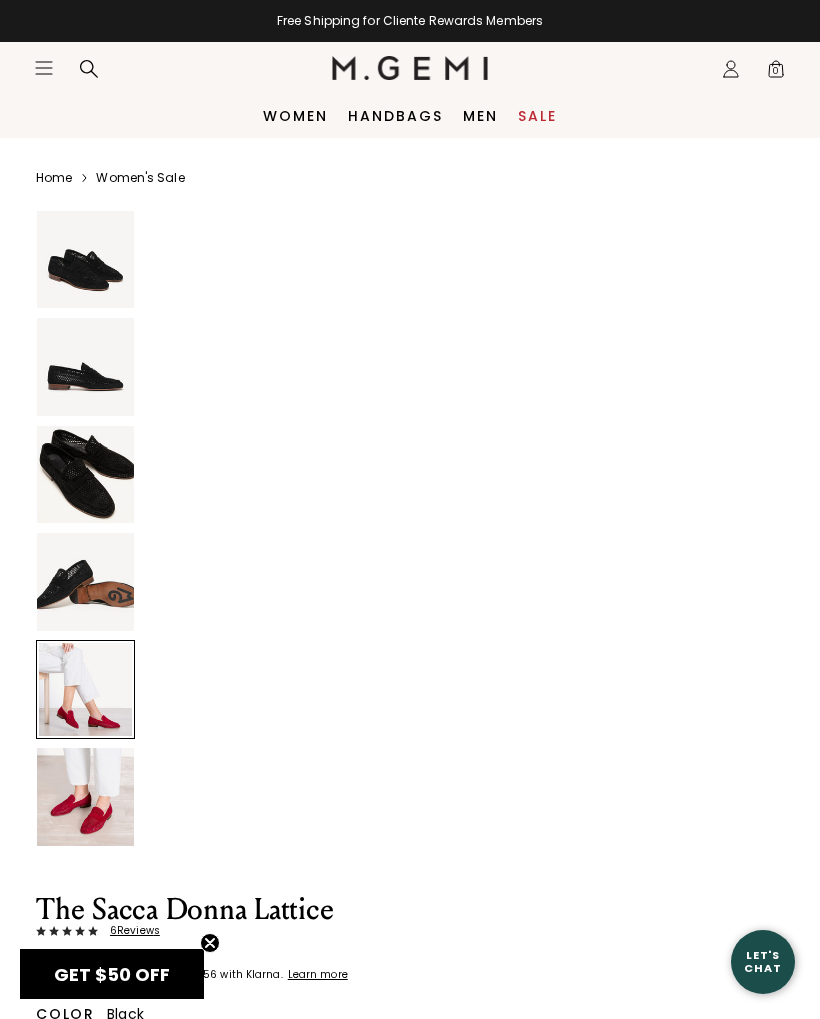 scroll, scrollTop: 2626, scrollLeft: 0, axis: vertical 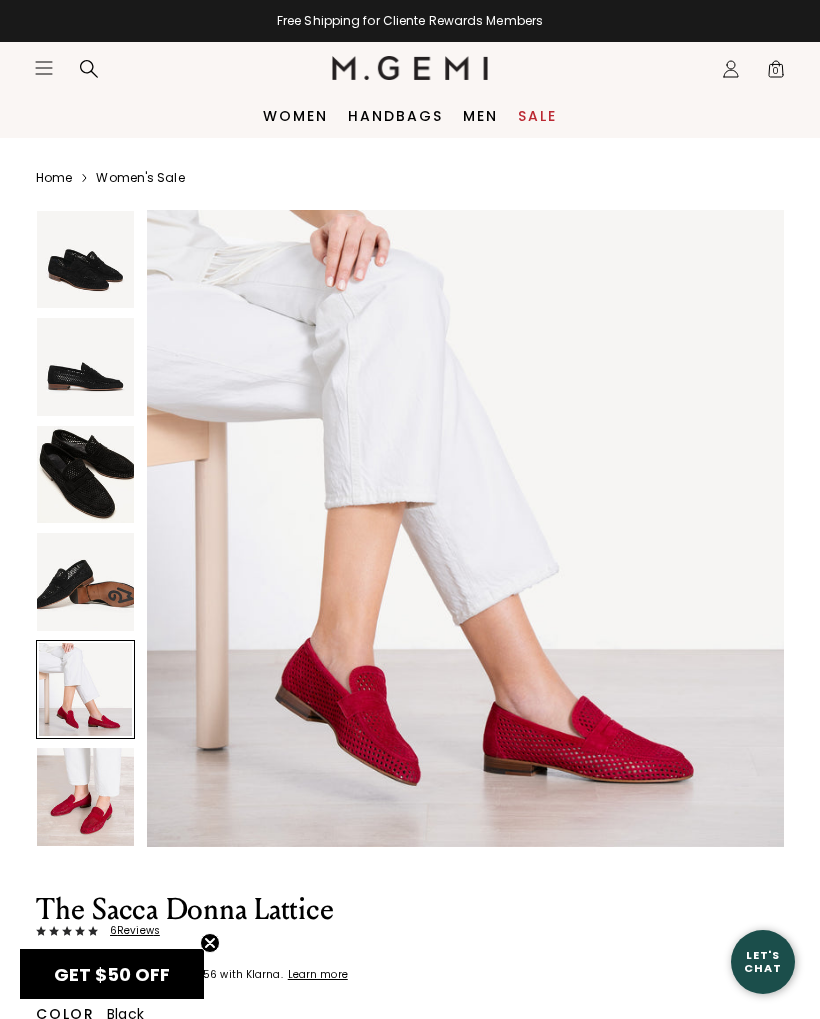 click at bounding box center [85, 474] 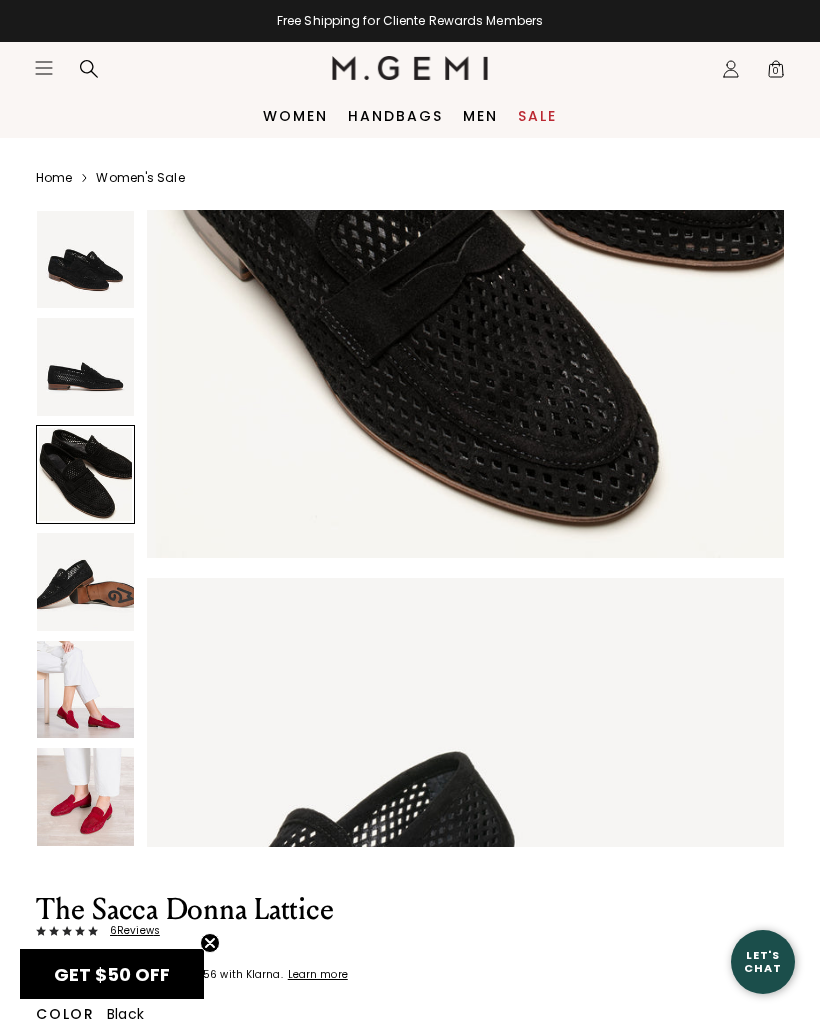 scroll, scrollTop: 1313, scrollLeft: 0, axis: vertical 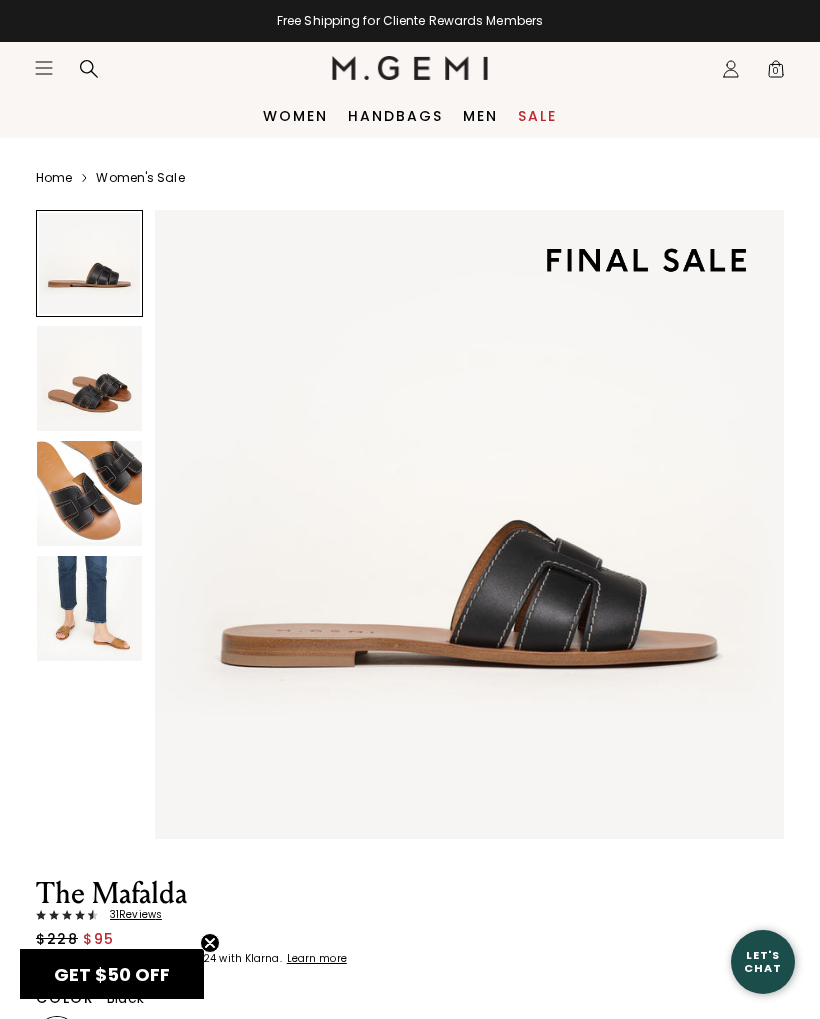 click at bounding box center (89, 608) 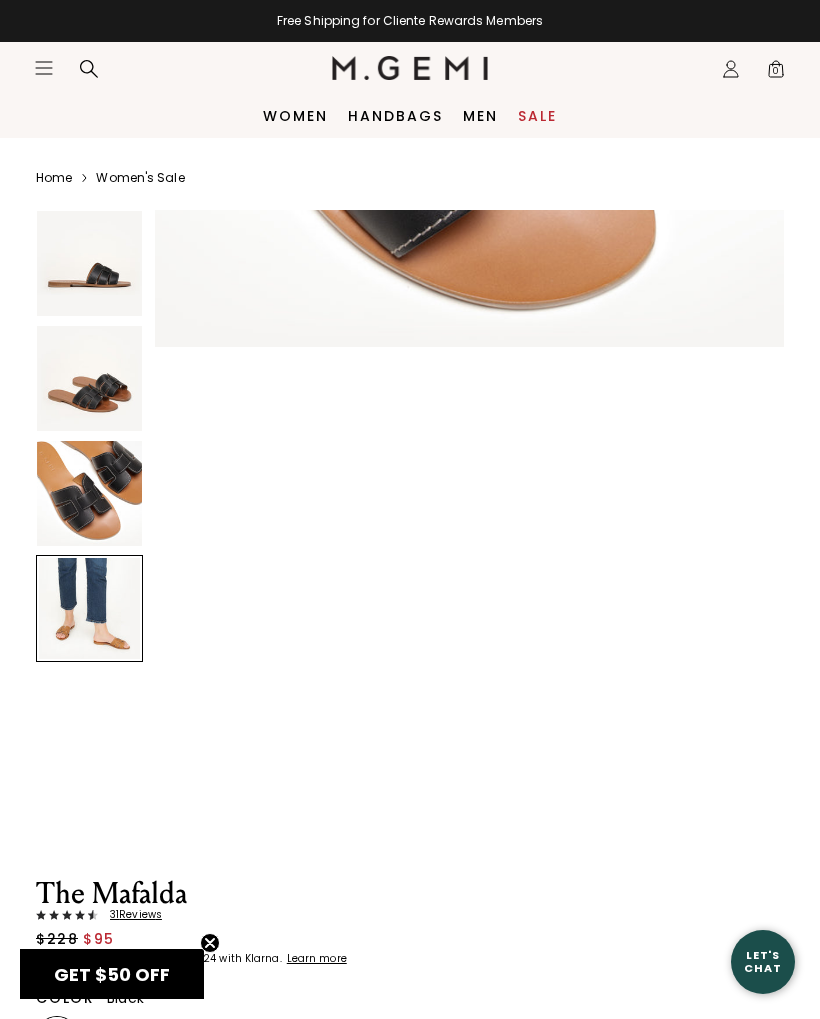 scroll, scrollTop: 1947, scrollLeft: 0, axis: vertical 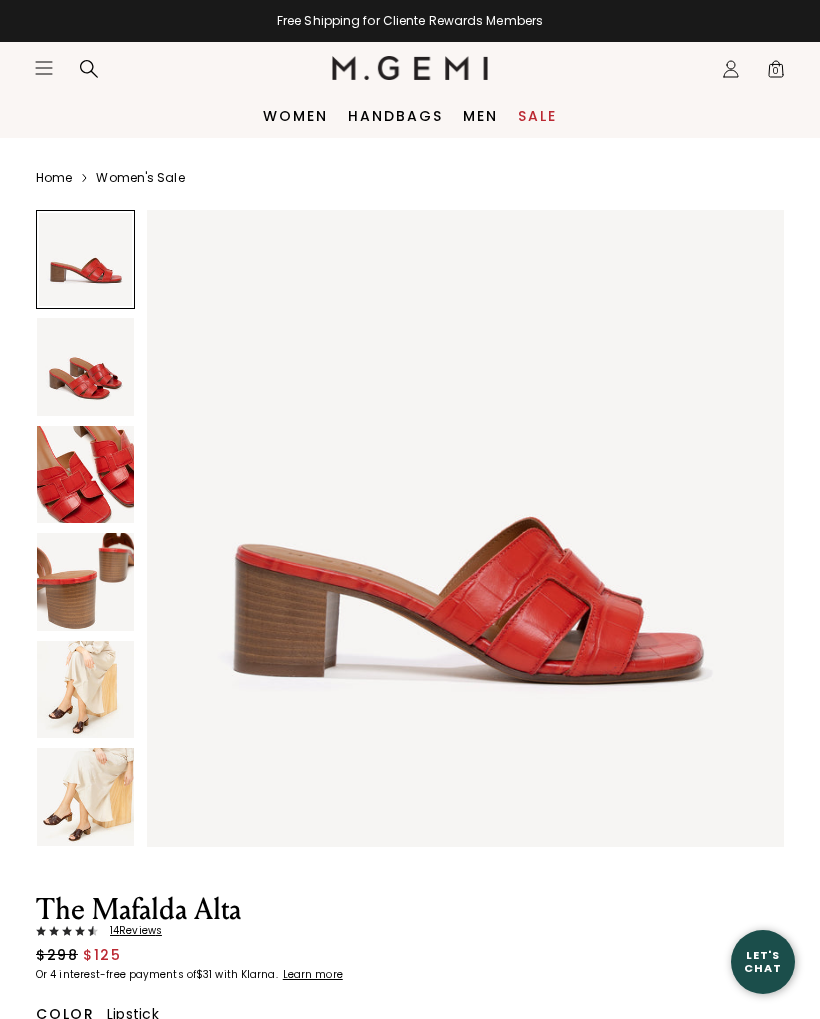click at bounding box center [85, 474] 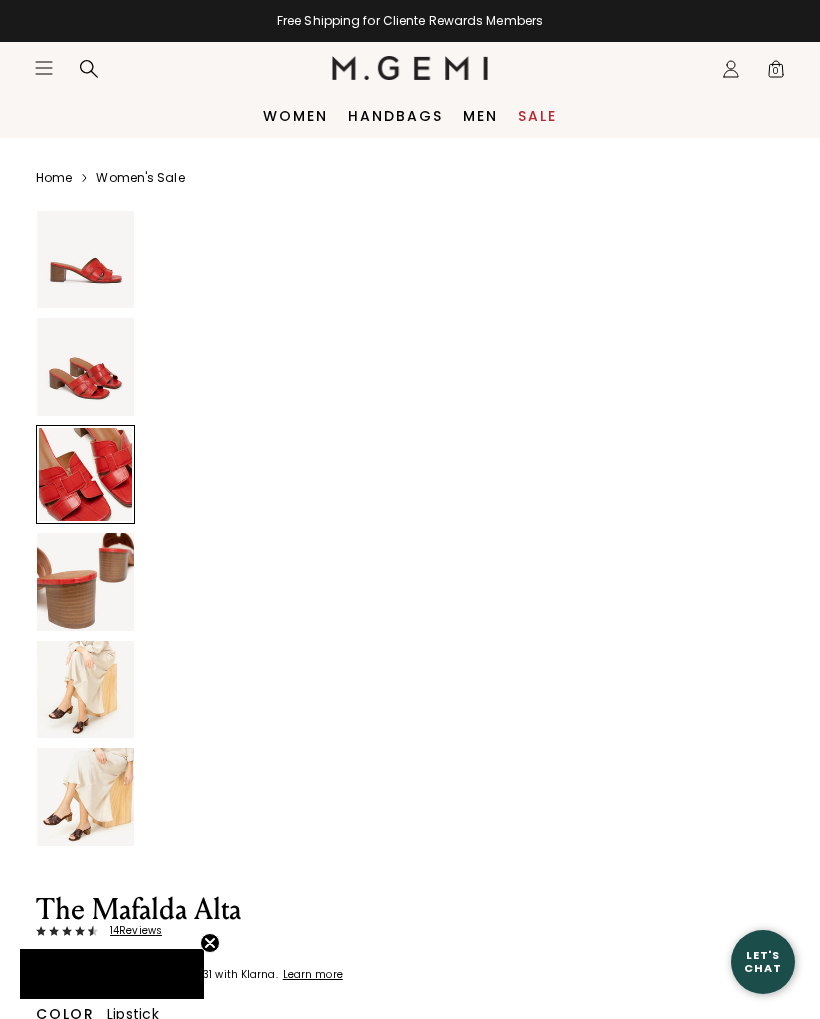 scroll, scrollTop: 1313, scrollLeft: 0, axis: vertical 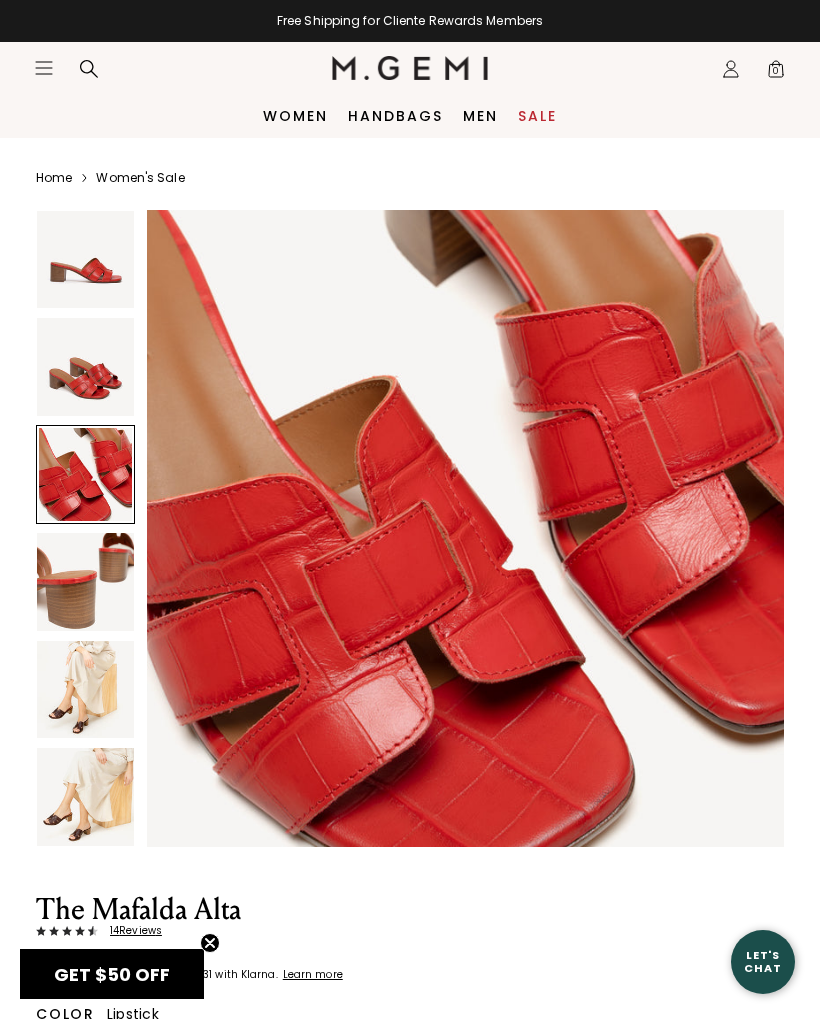 click at bounding box center [85, 581] 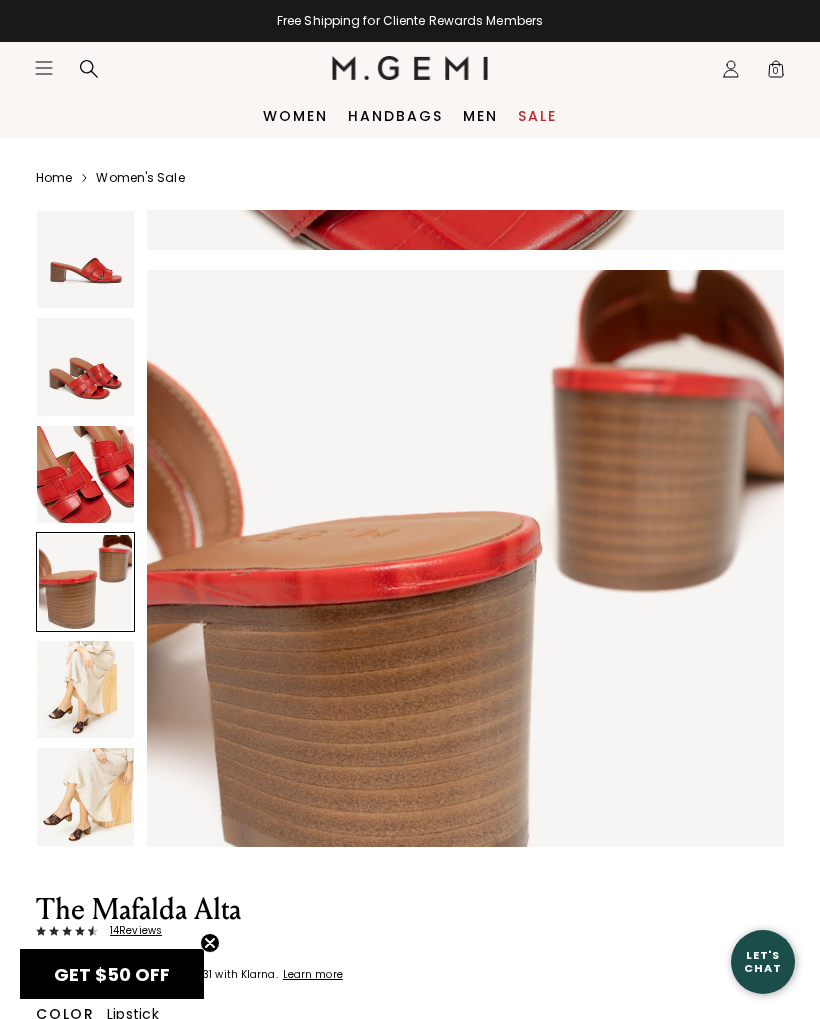 scroll, scrollTop: 1970, scrollLeft: 0, axis: vertical 